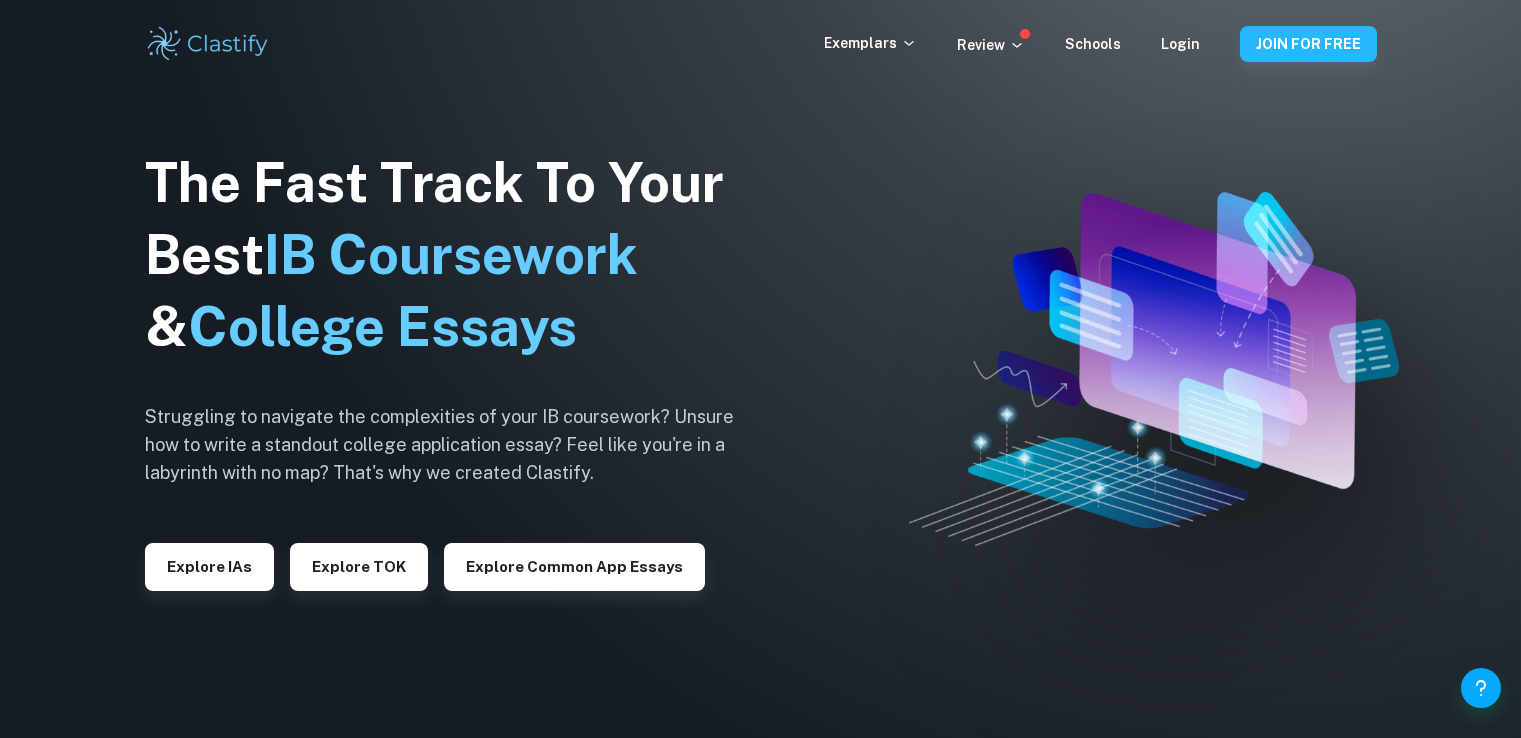 scroll, scrollTop: 0, scrollLeft: 0, axis: both 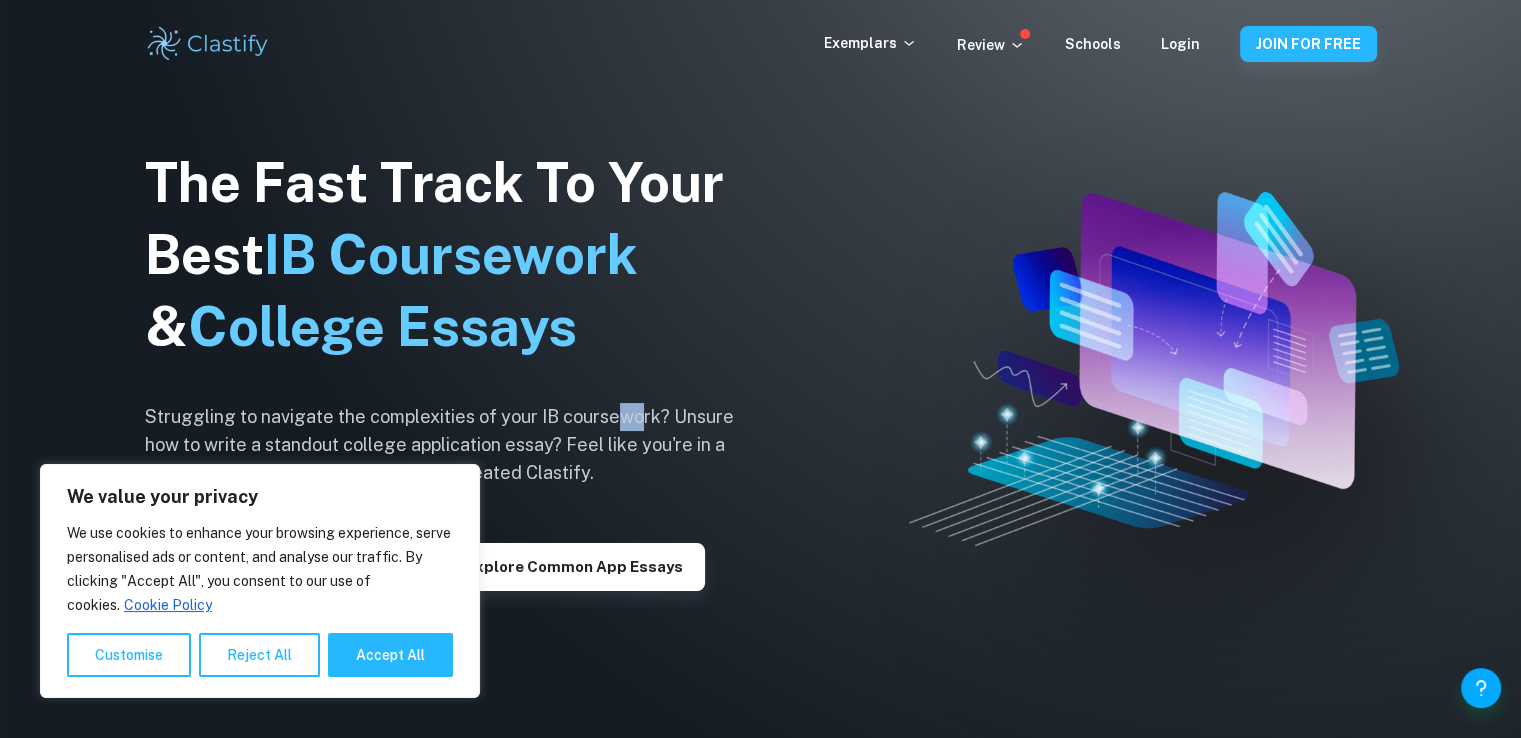 click on "The Fast Track To Your Best IB Coursework & College Essays Struggling to navigate the complexities of your IB coursework? Unsure how to write a standout college application essay? Feel like you're in a labyrinth with no map? That's why we created Clastify. Explore IAs Explore TOK Explore Common App essays" at bounding box center [455, 369] 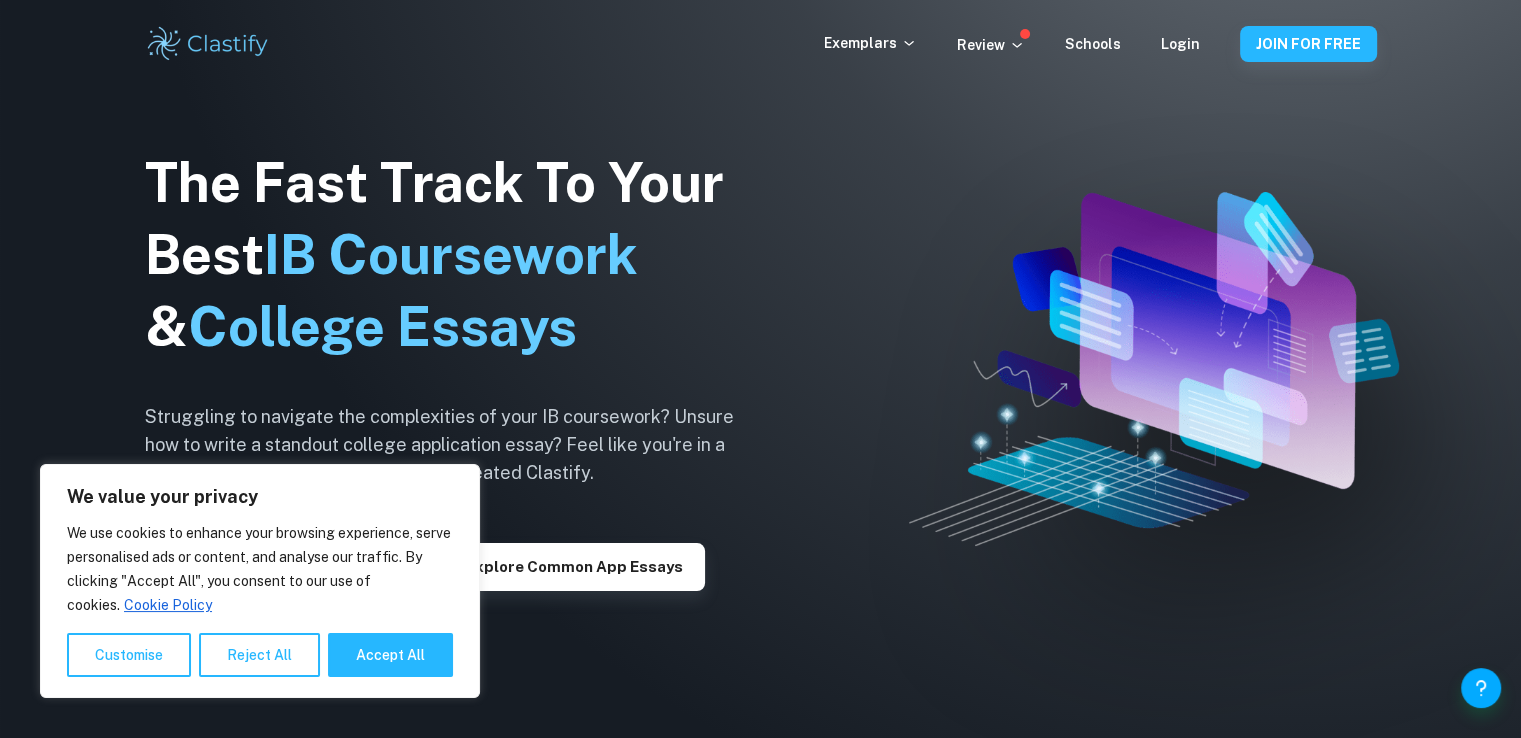 click on "The Fast Track To Your Best IB Coursework & College Essays Struggling to navigate the complexities of your IB coursework? Unsure how to write a standout college application essay? Feel like you're in a labyrinth with no map? That's why we created Clastify. Explore IAs Explore TOK Explore Common App essays" at bounding box center [455, 369] 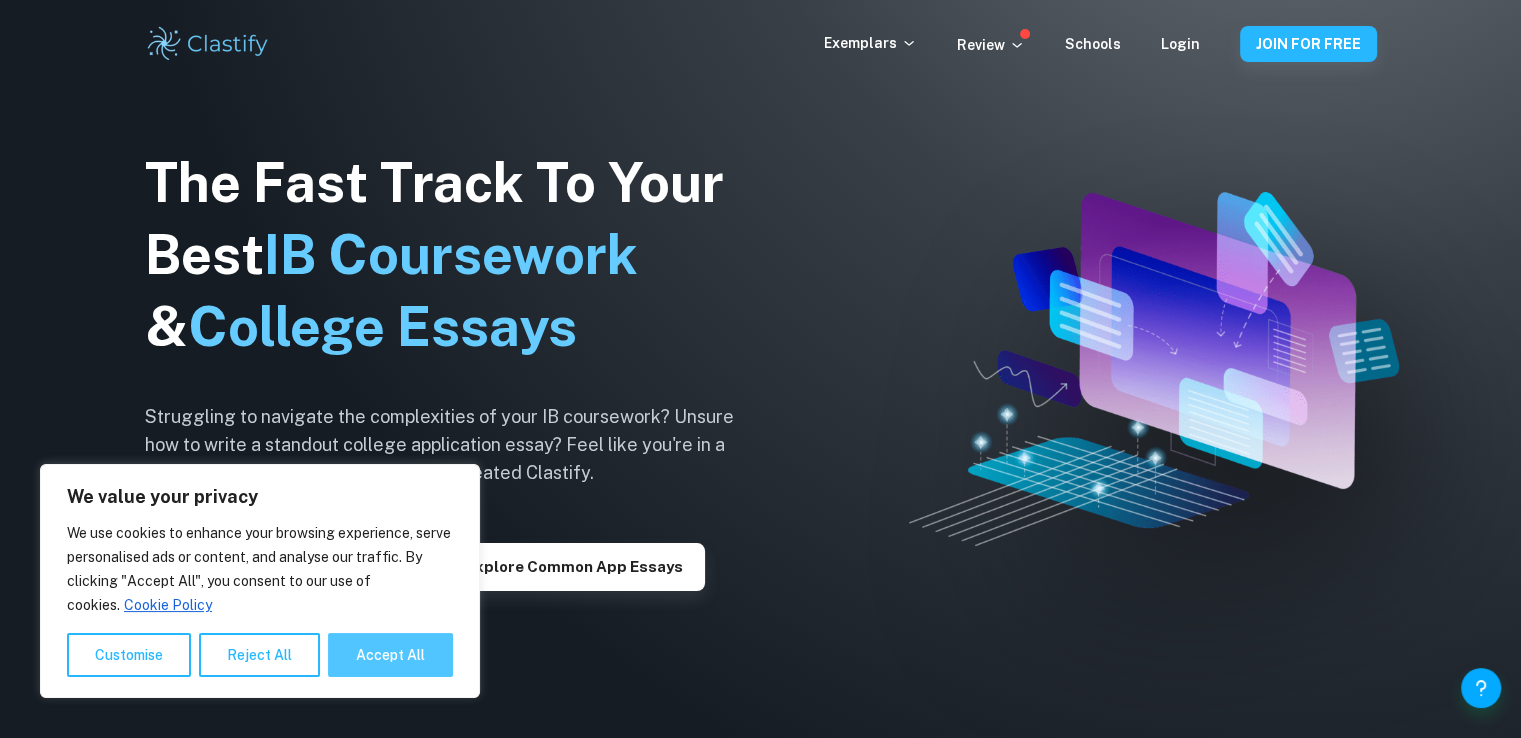 click on "Accept All" at bounding box center (390, 655) 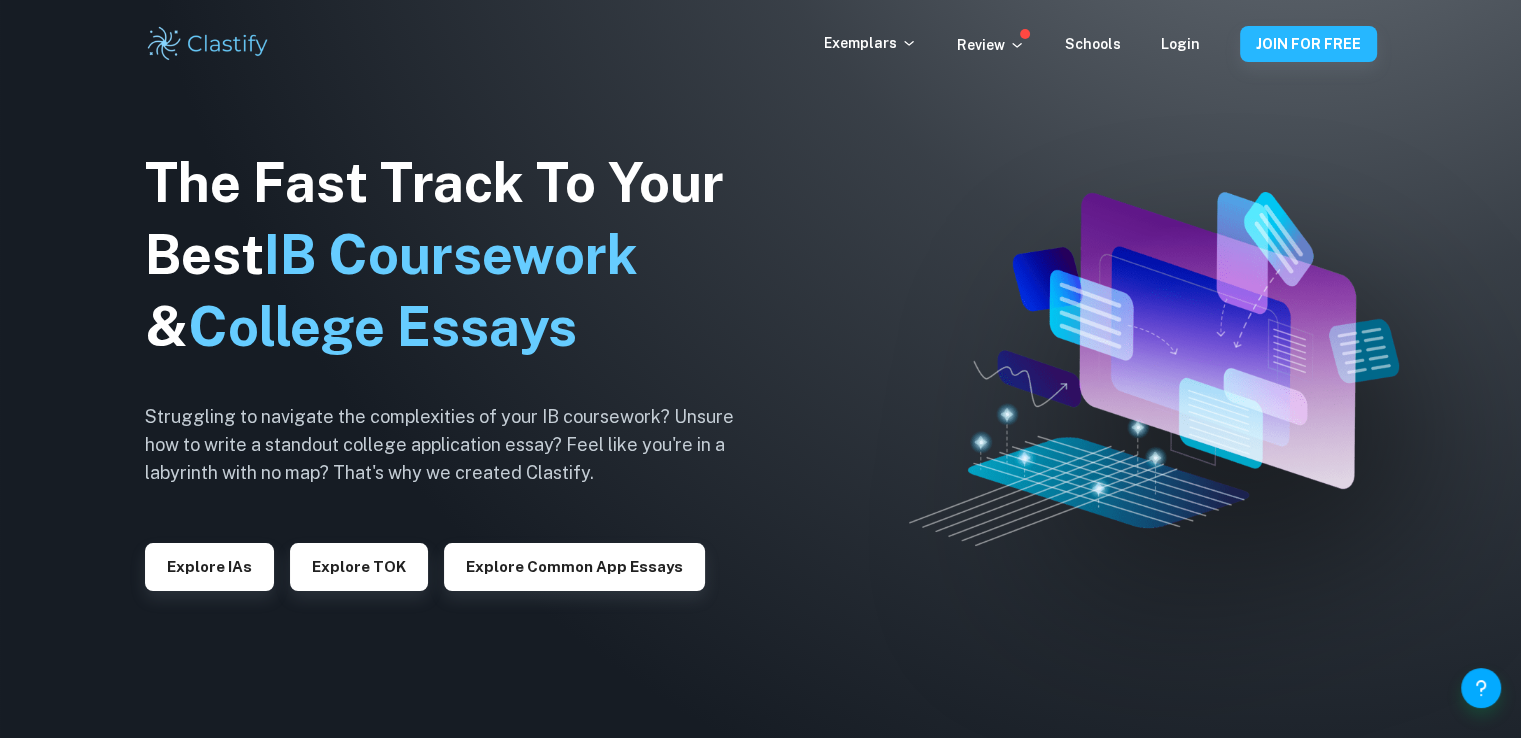 click on "Exemplars Review Schools Login JOIN FOR FREE" at bounding box center (761, 44) 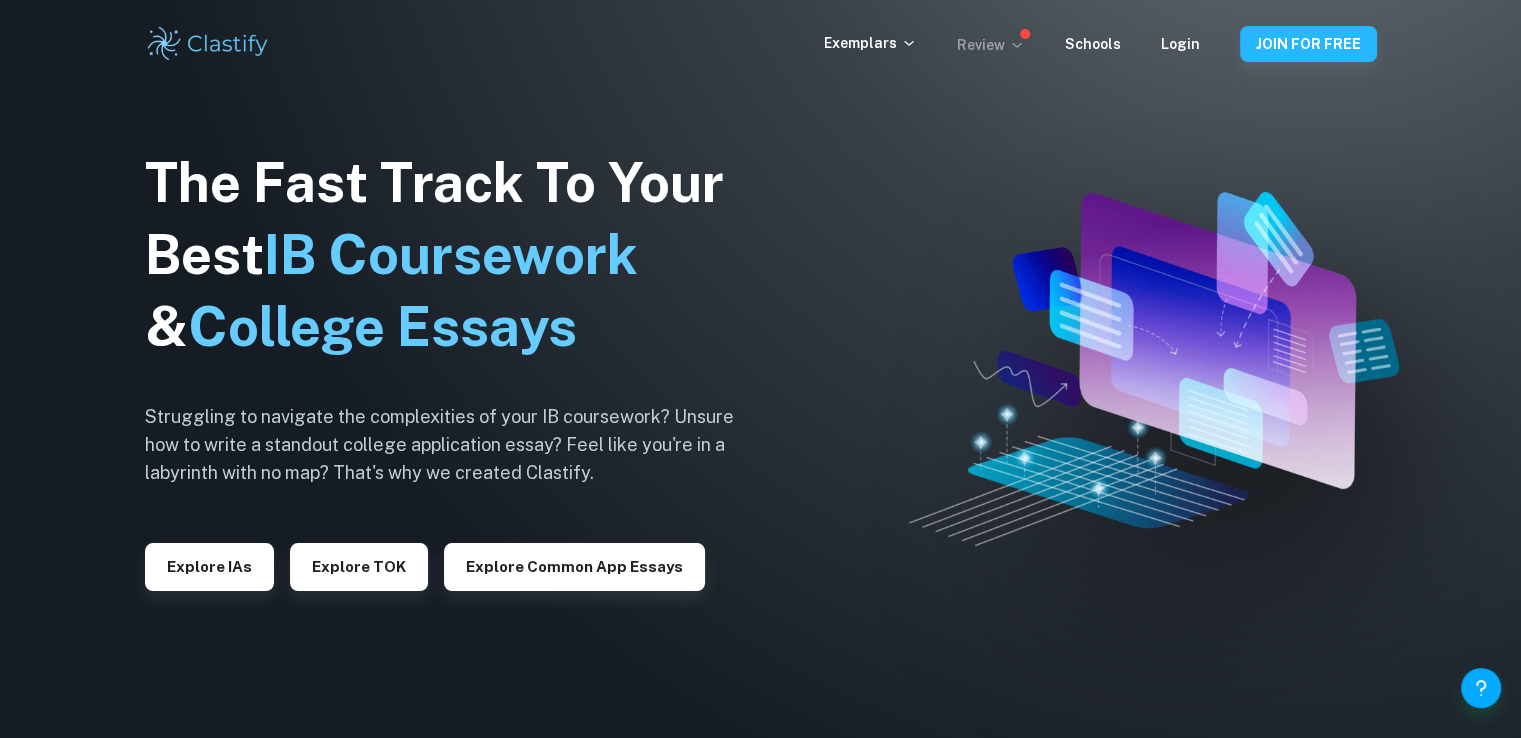 click on "Review" at bounding box center (991, 45) 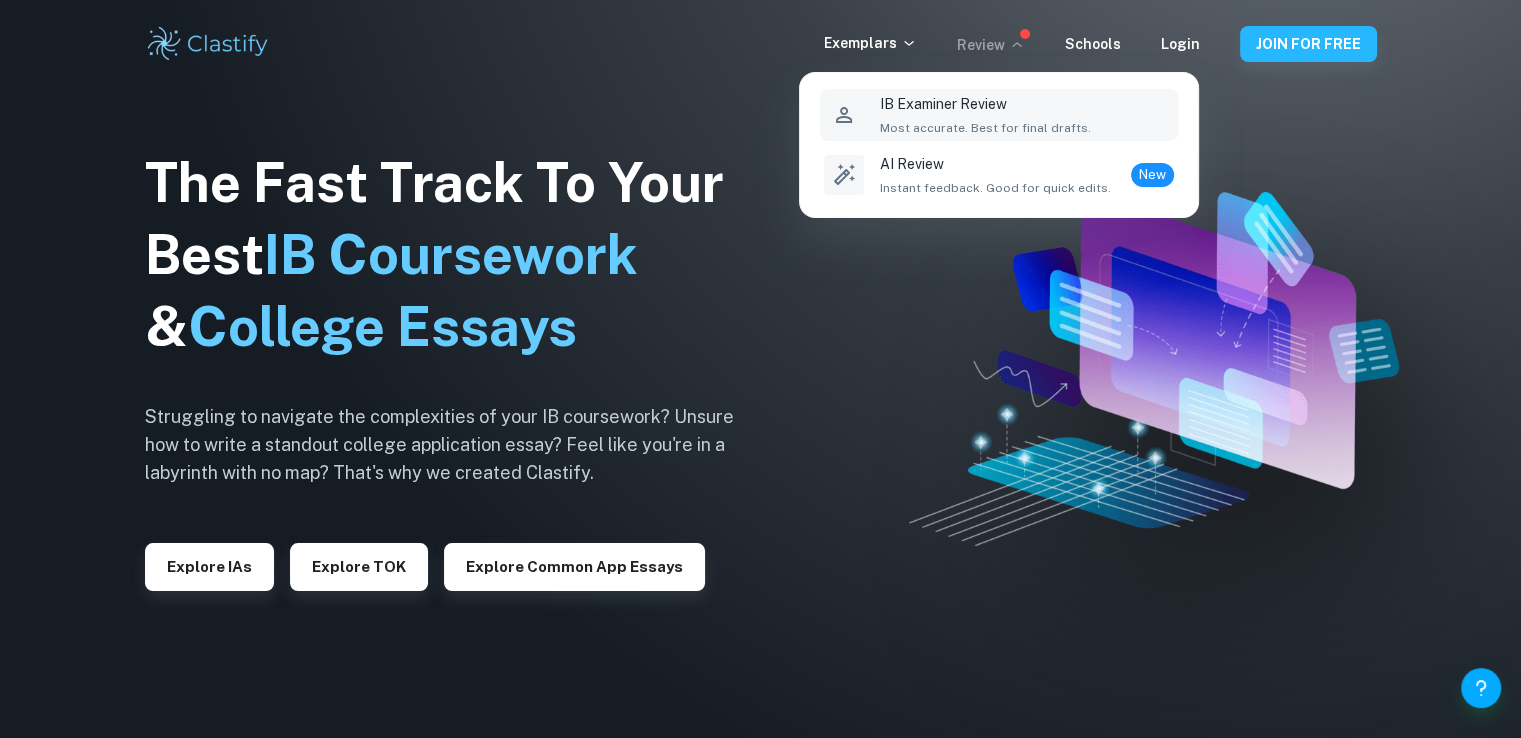 click on "Most accurate. Best for final drafts." at bounding box center [985, 128] 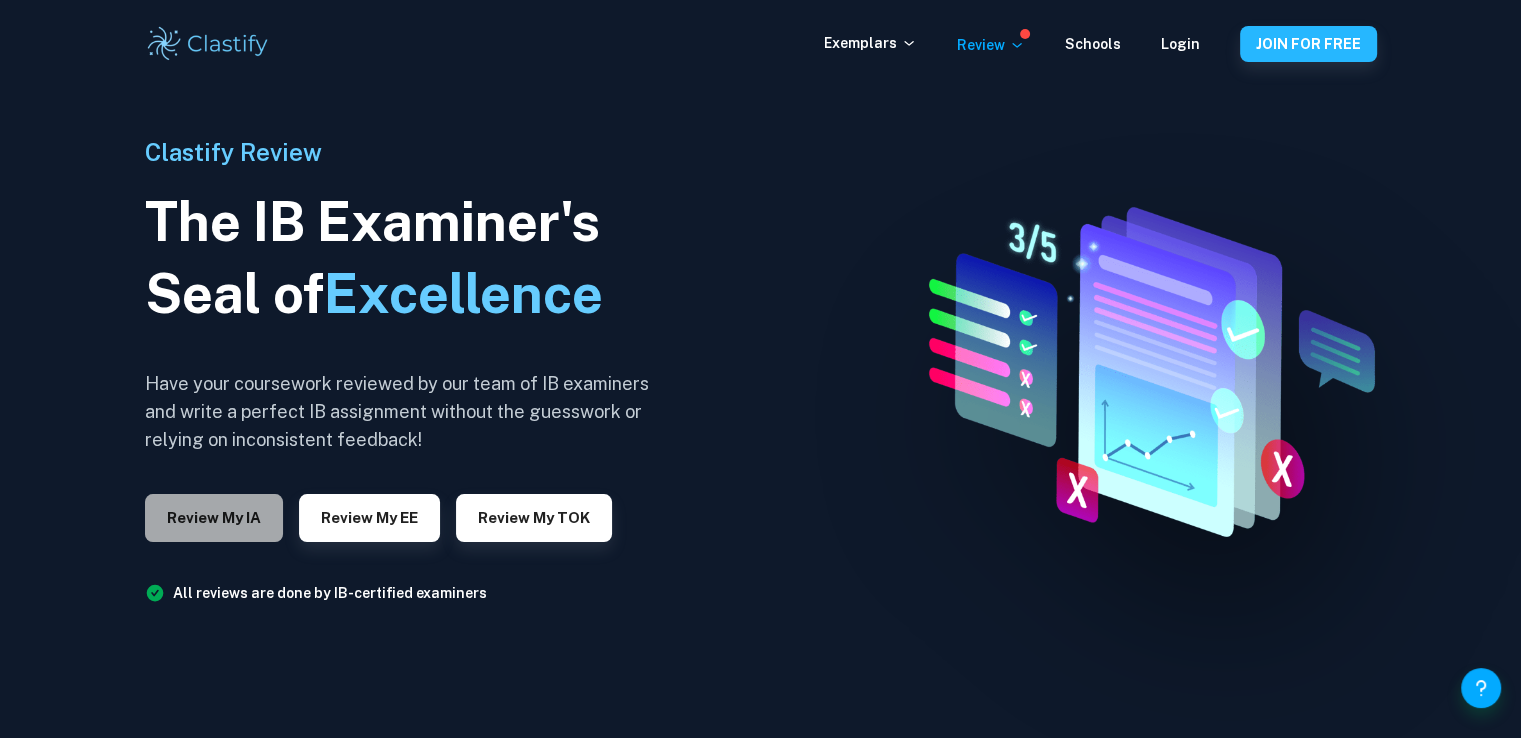 click on "Review my IA" at bounding box center (214, 518) 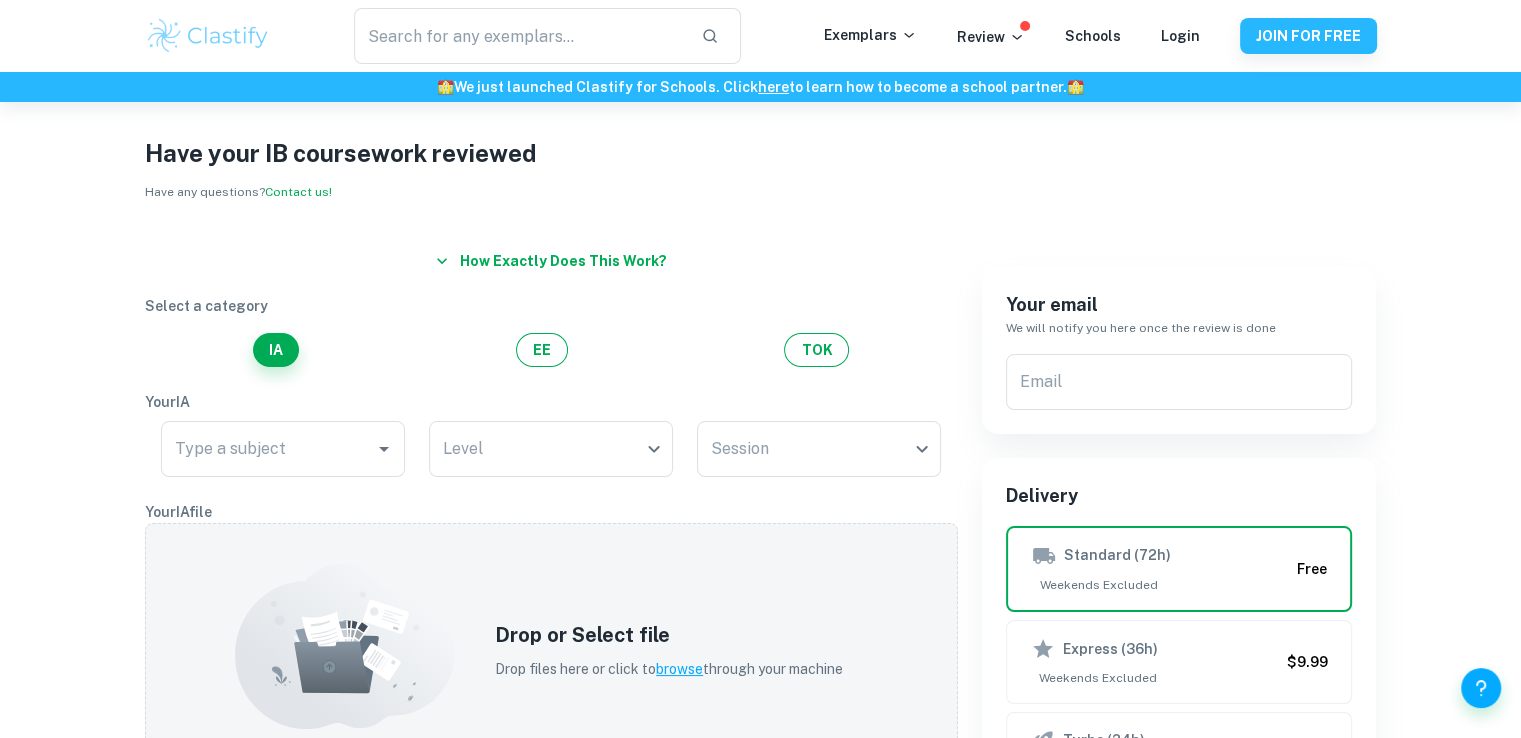 scroll, scrollTop: 0, scrollLeft: 0, axis: both 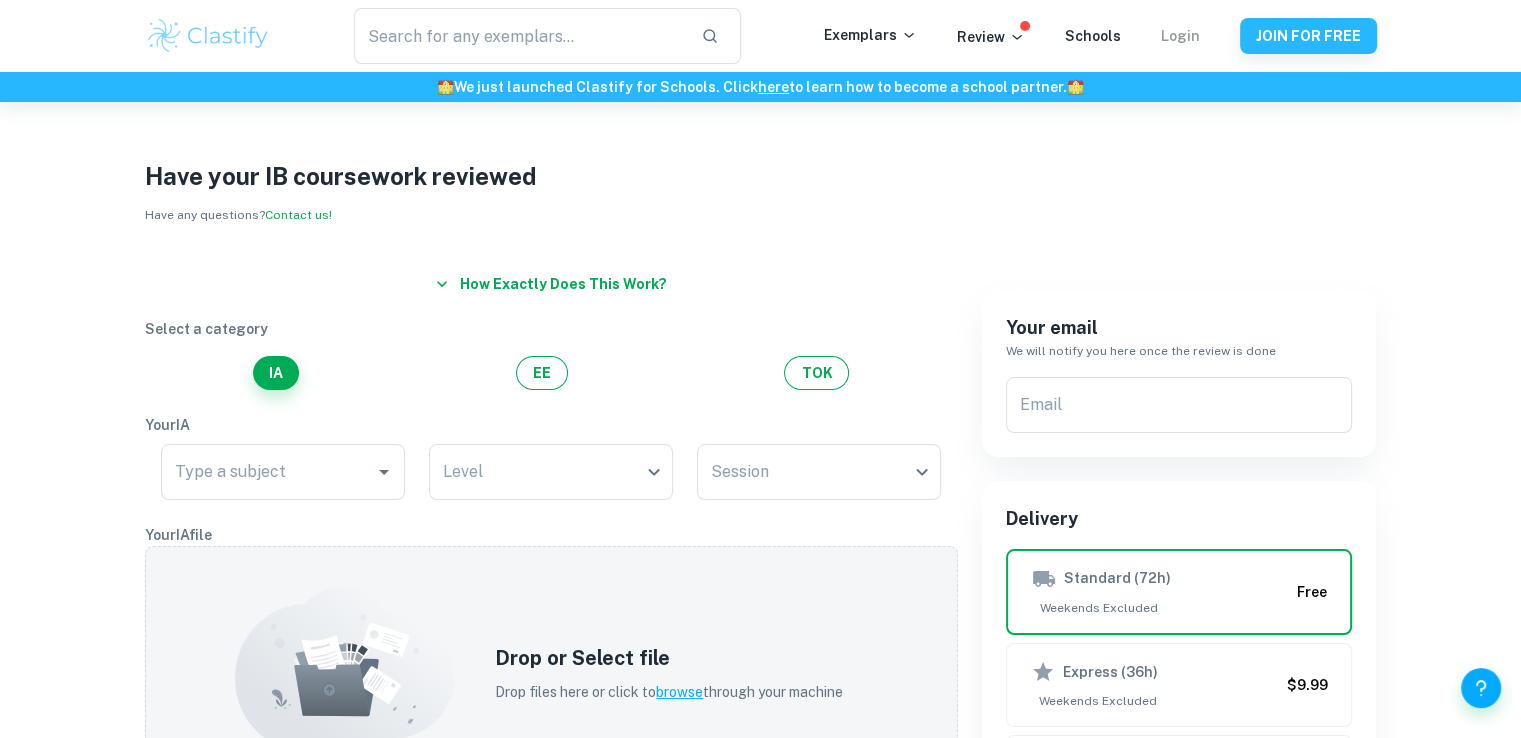 click on "Login" at bounding box center [1180, 36] 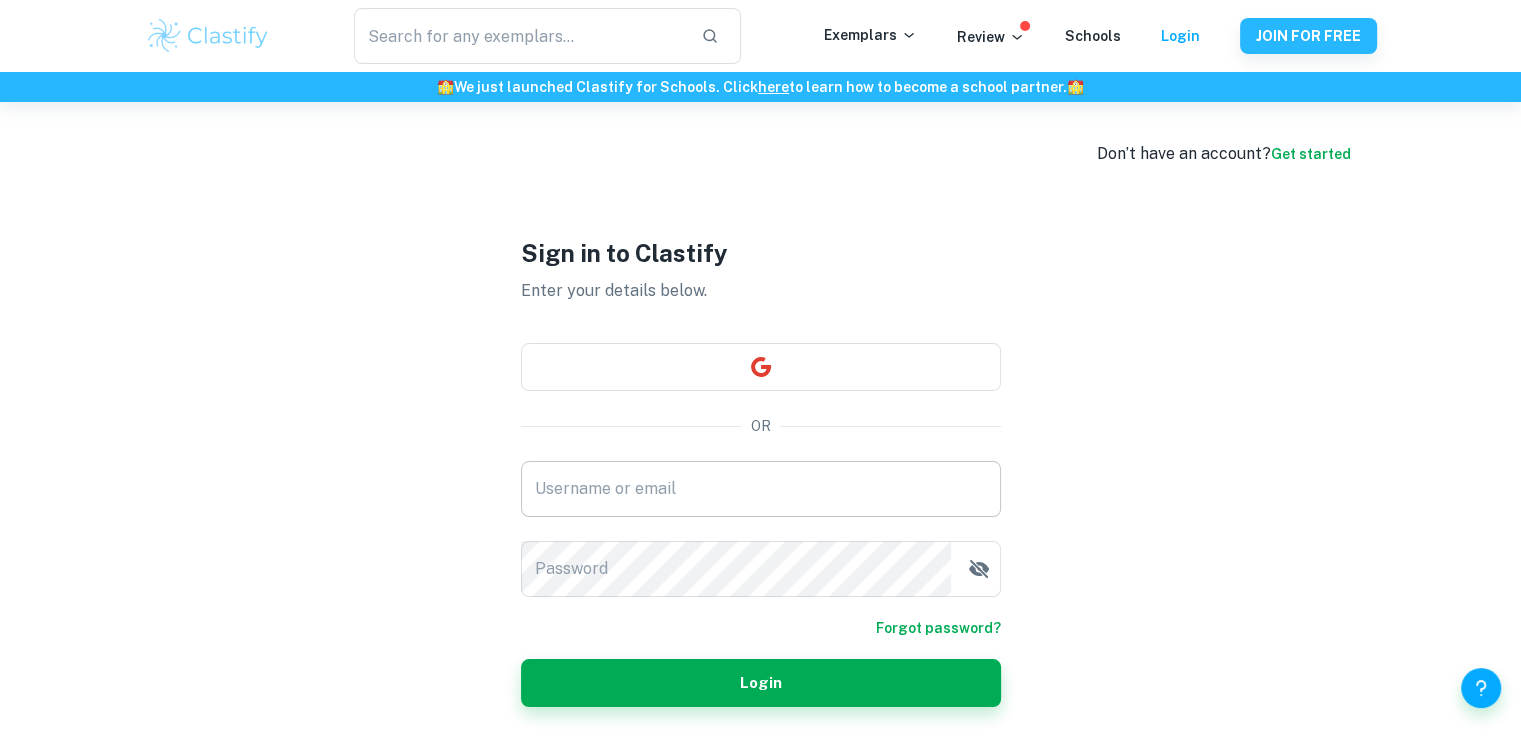 click on "Username or email" at bounding box center (761, 489) 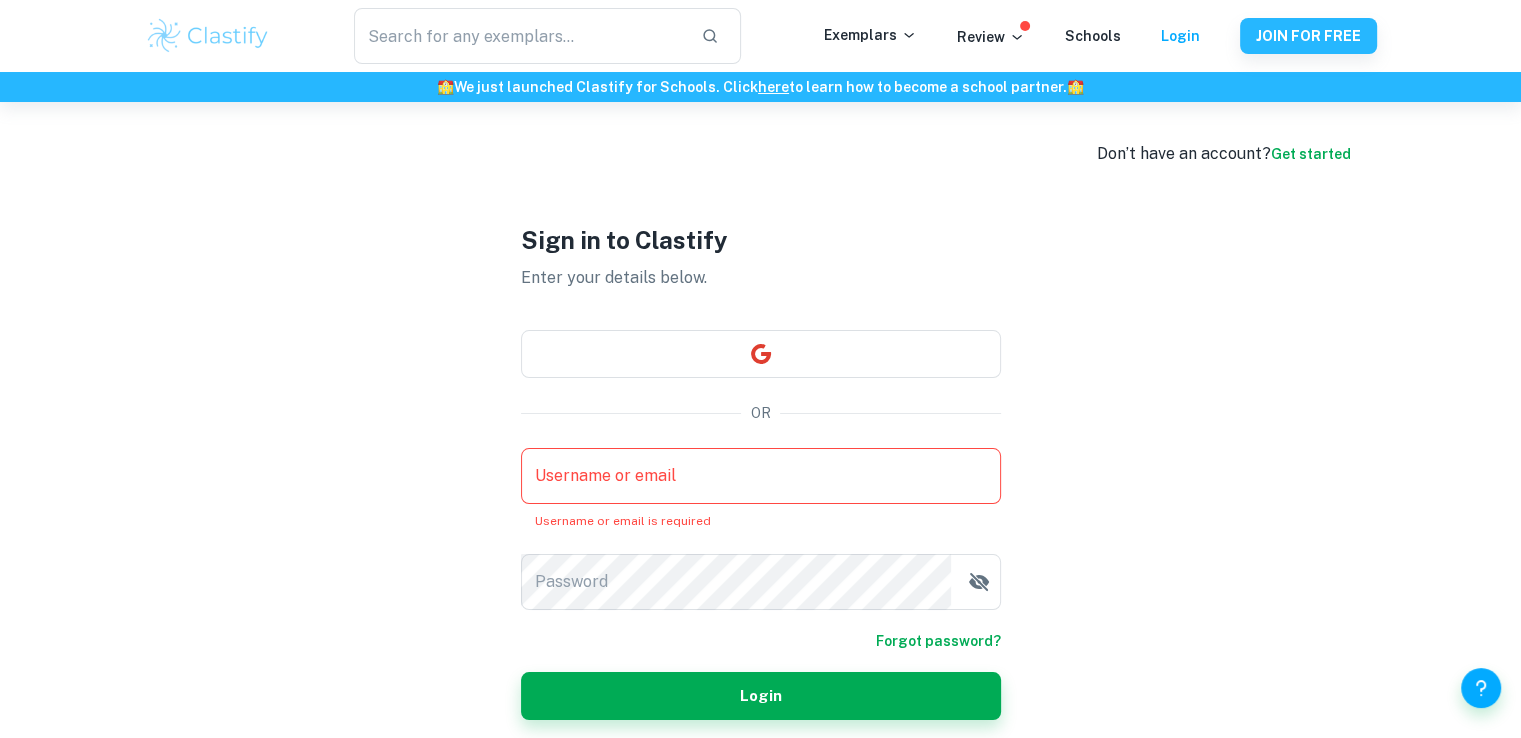 click on "Don’t have an account? Get started Sign in to Clastify Enter your details below. OR Username or email Username or email Username or email is required Password Password Forgot password? Login" at bounding box center (761, 471) 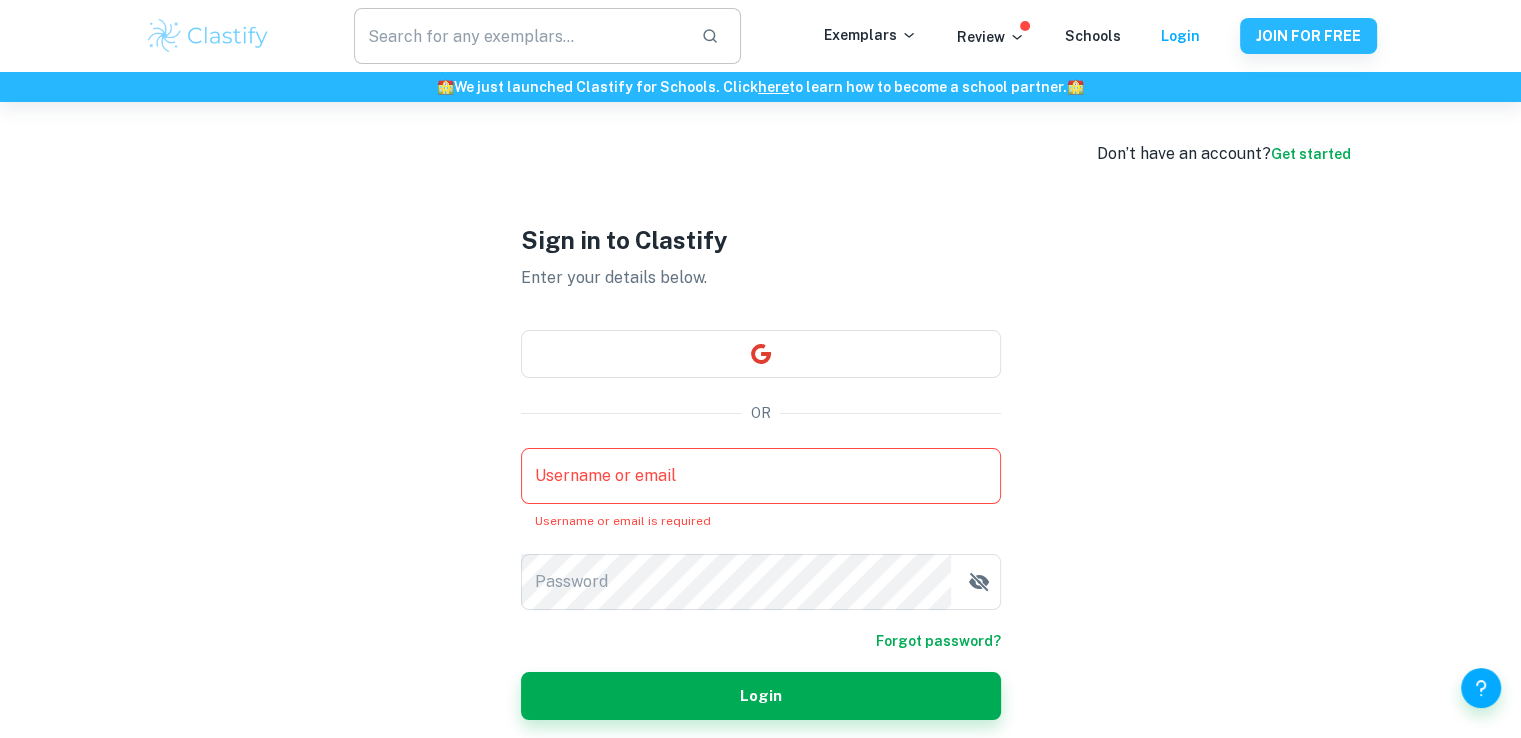 click at bounding box center [519, 36] 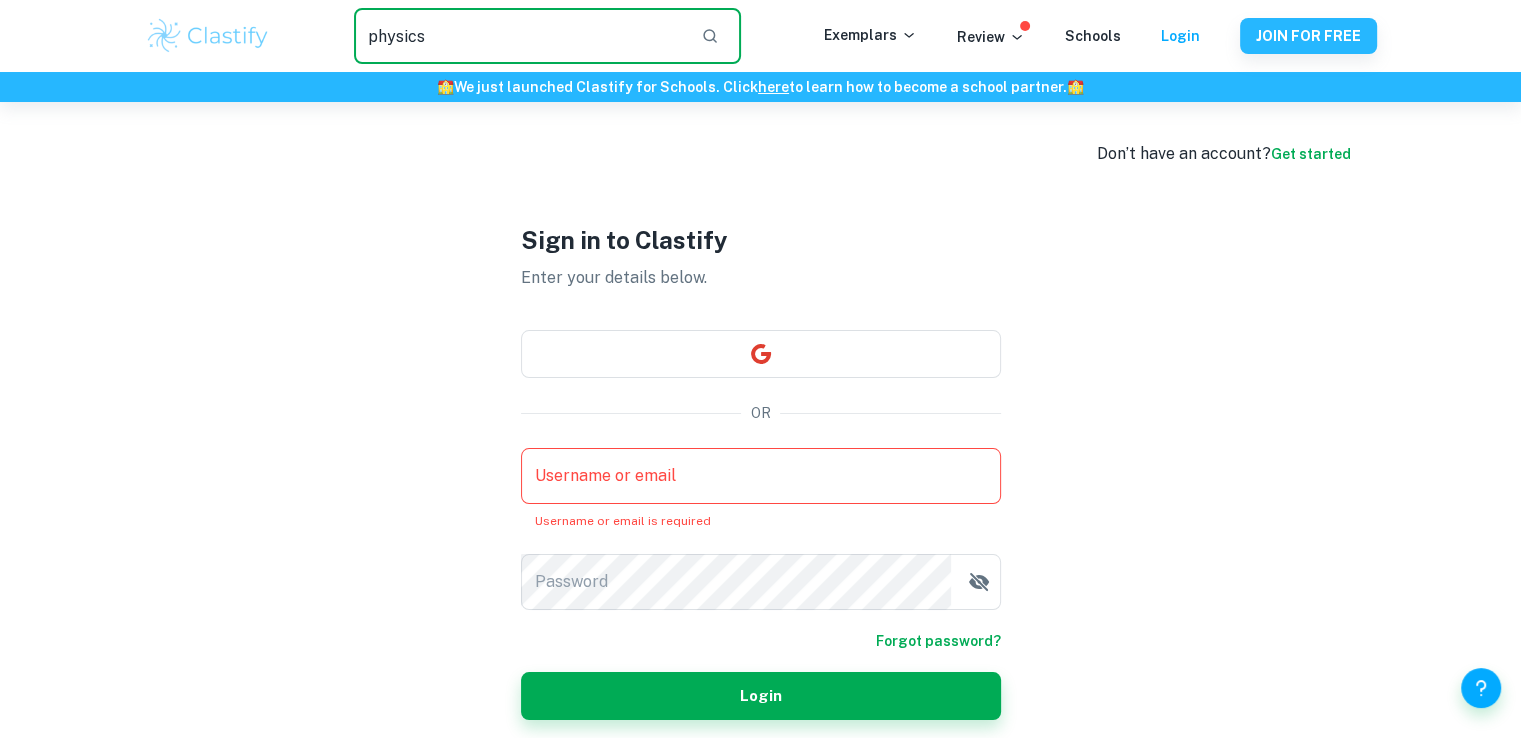 type on "physics" 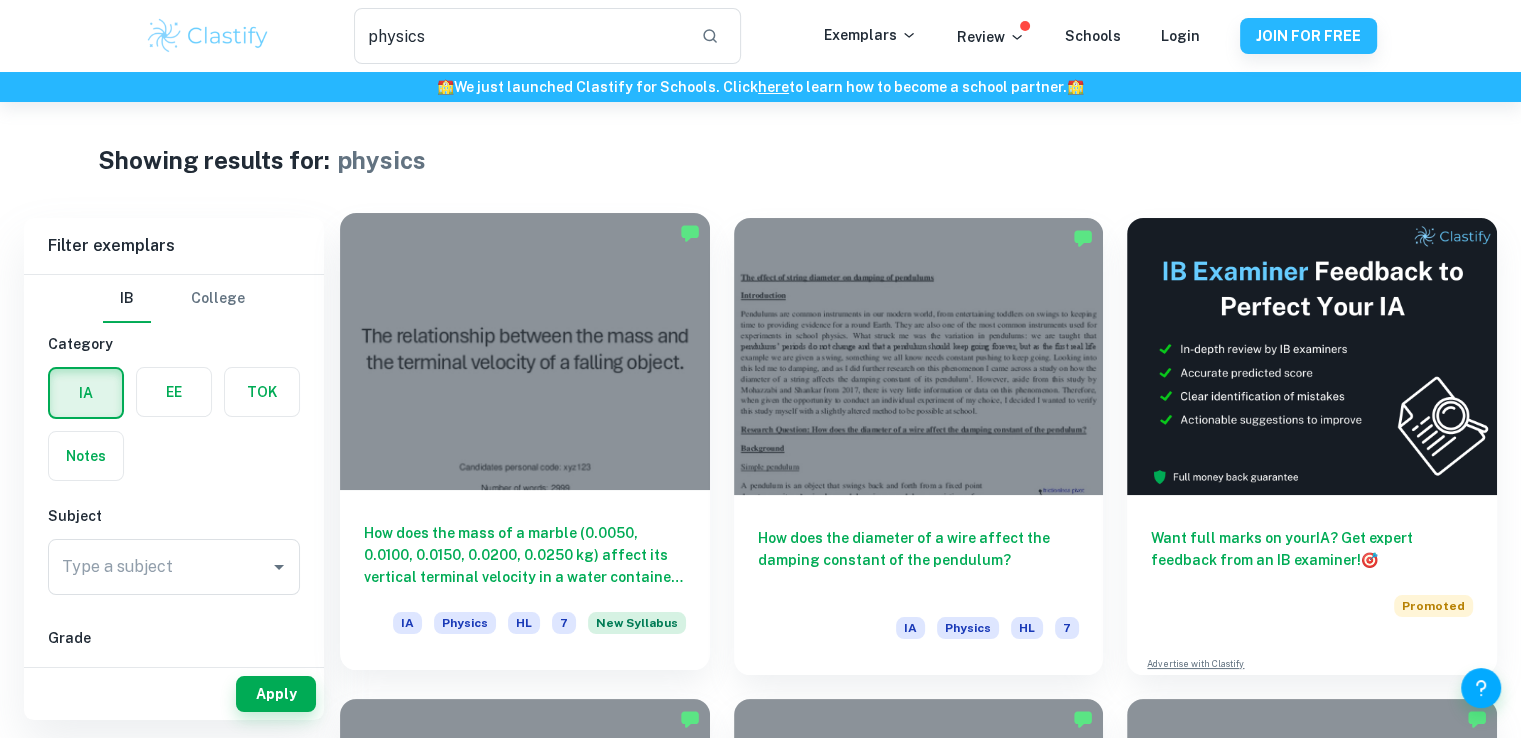 click at bounding box center (525, 351) 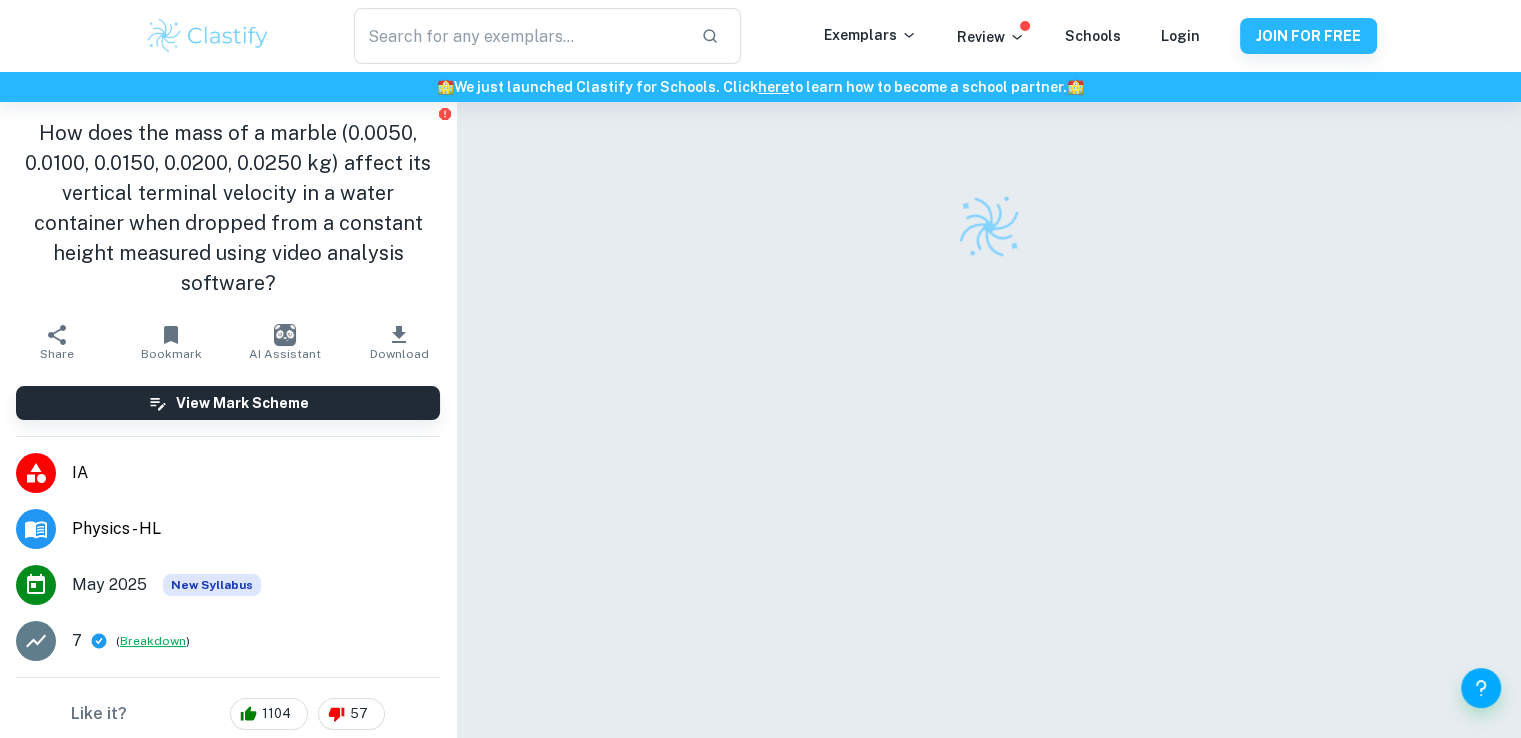 click on "Breakdown" at bounding box center [153, 641] 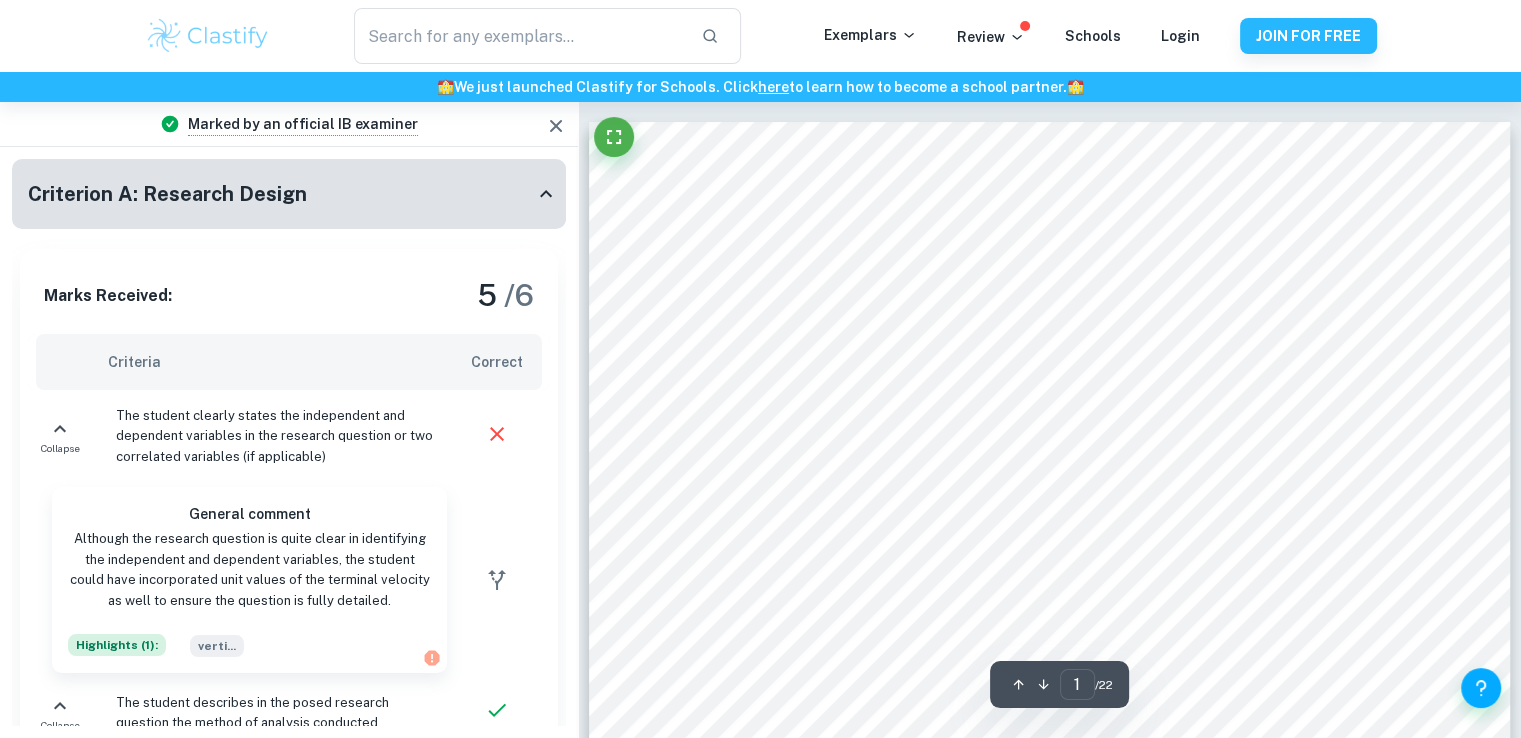 click on "Criterion A: Research Design" at bounding box center (289, 194) 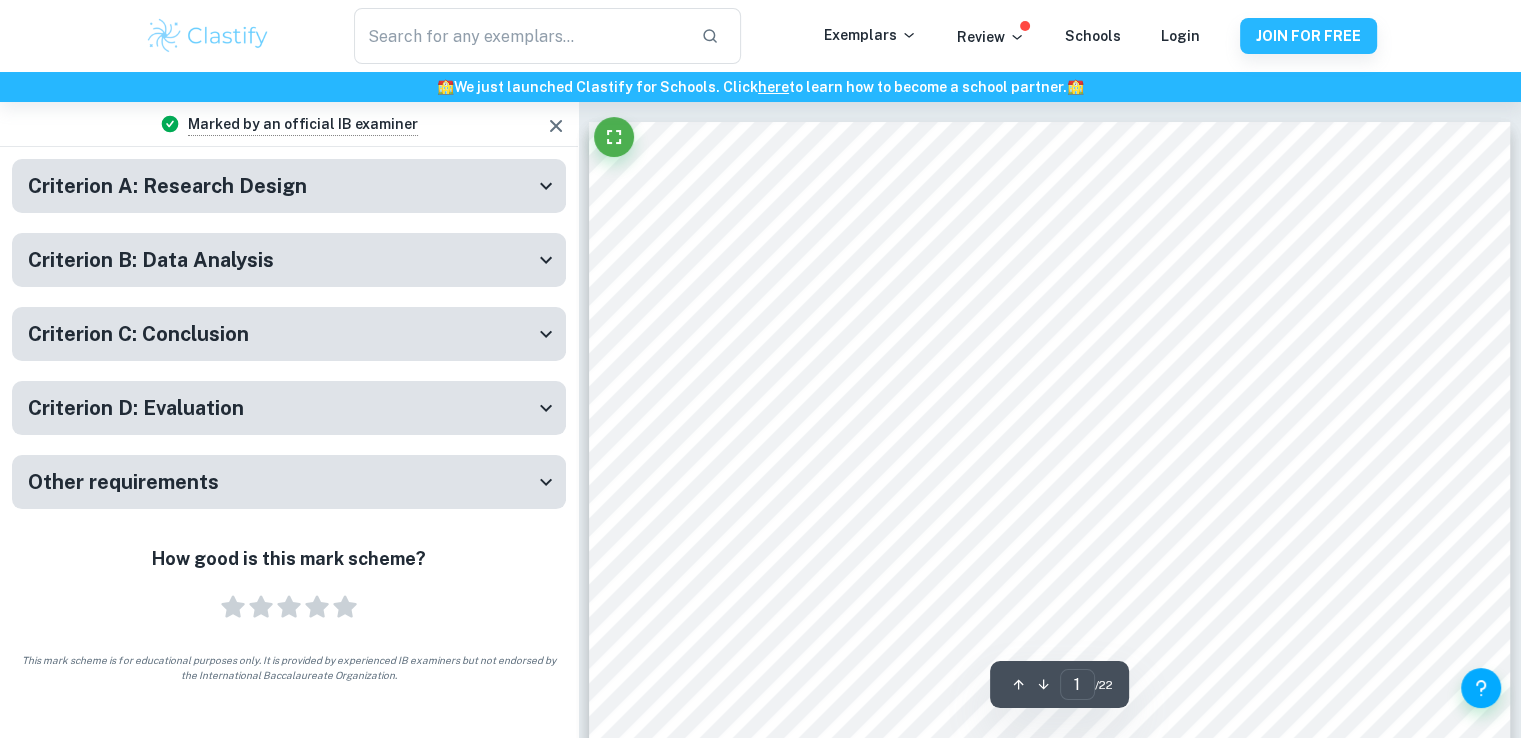 click on "Criterion A: Research Design" at bounding box center [281, 186] 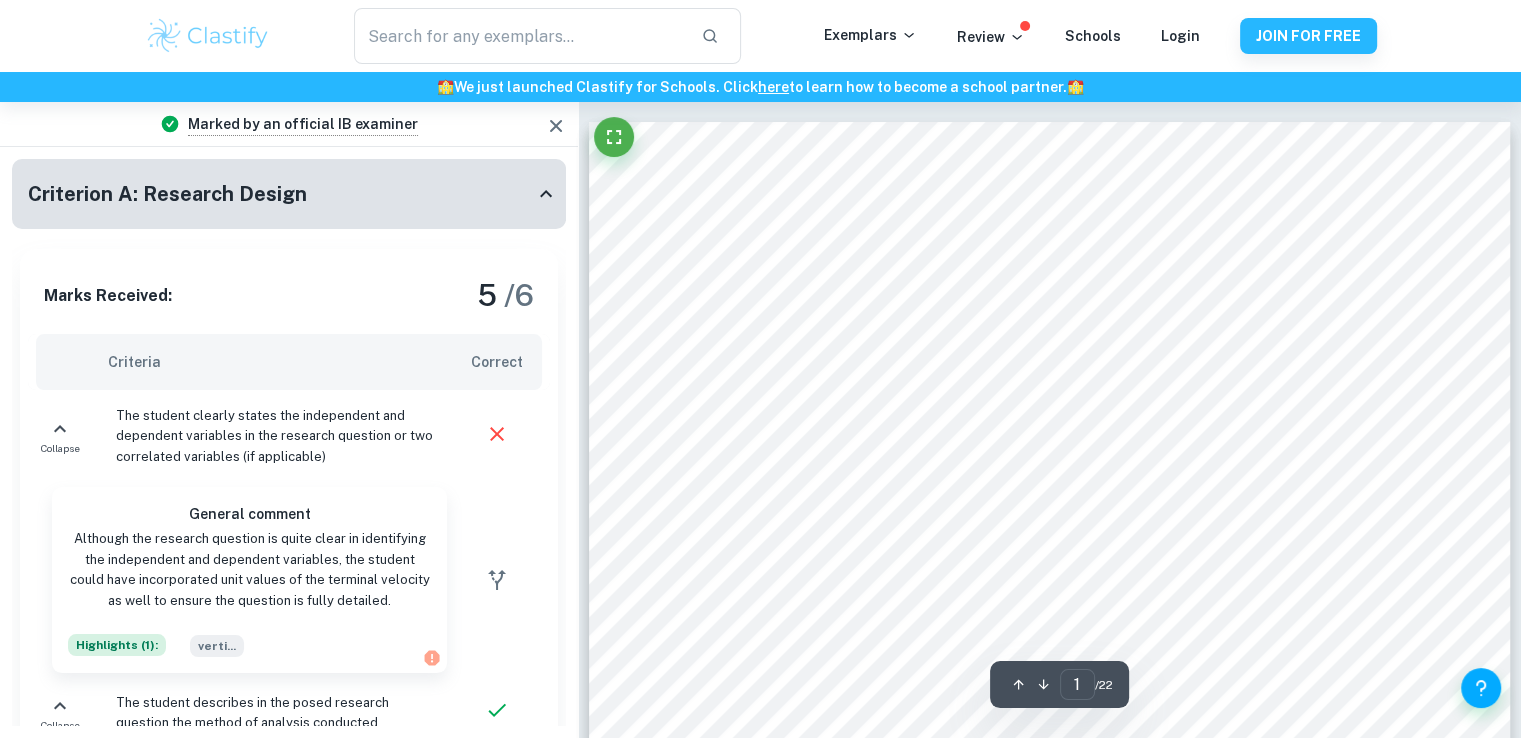 click on "Criterion A: Research Design" at bounding box center [281, 194] 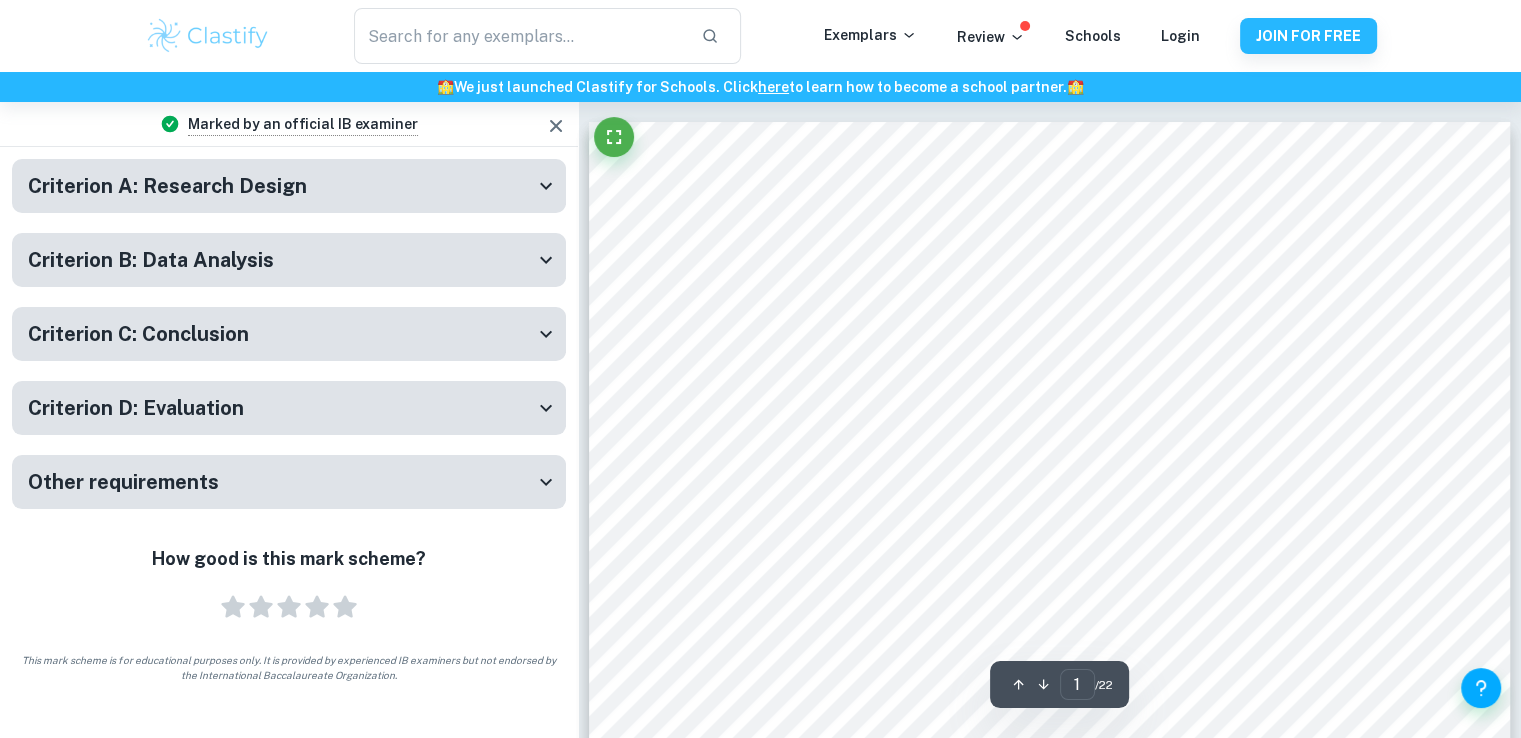 click on "Criterion B: Data Analysis" at bounding box center [281, 186] 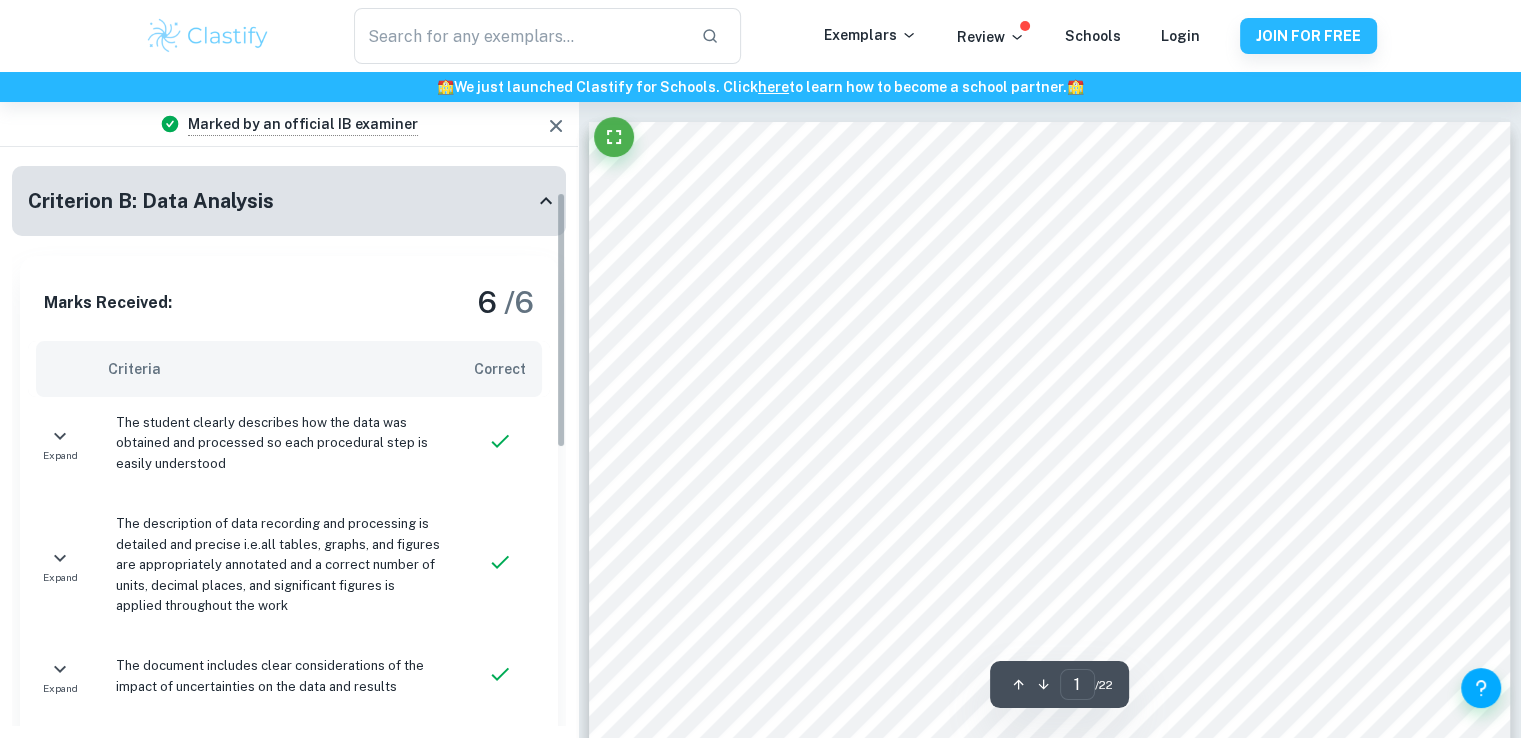 scroll, scrollTop: 0, scrollLeft: 0, axis: both 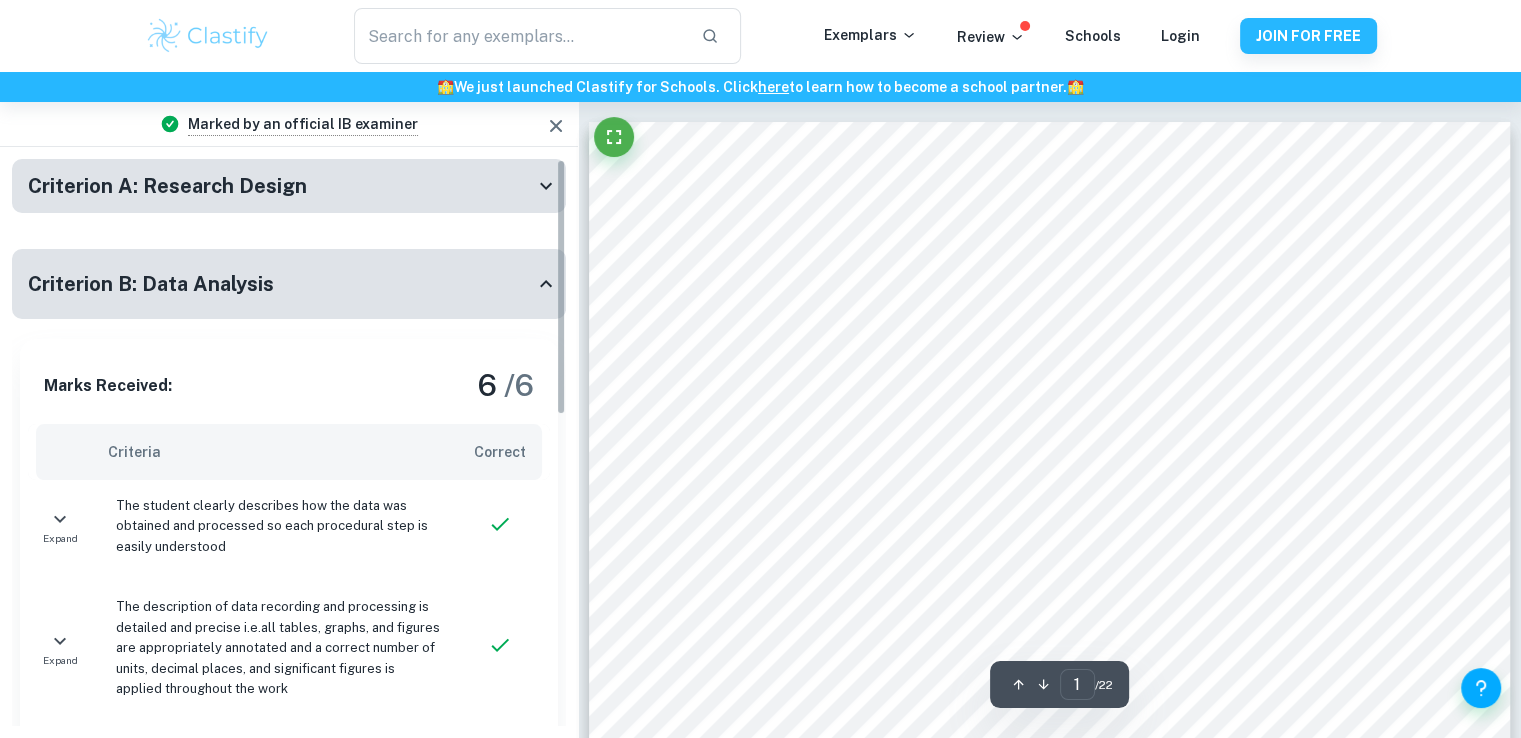 click on "Criterion B: Data Analysis" at bounding box center (281, 284) 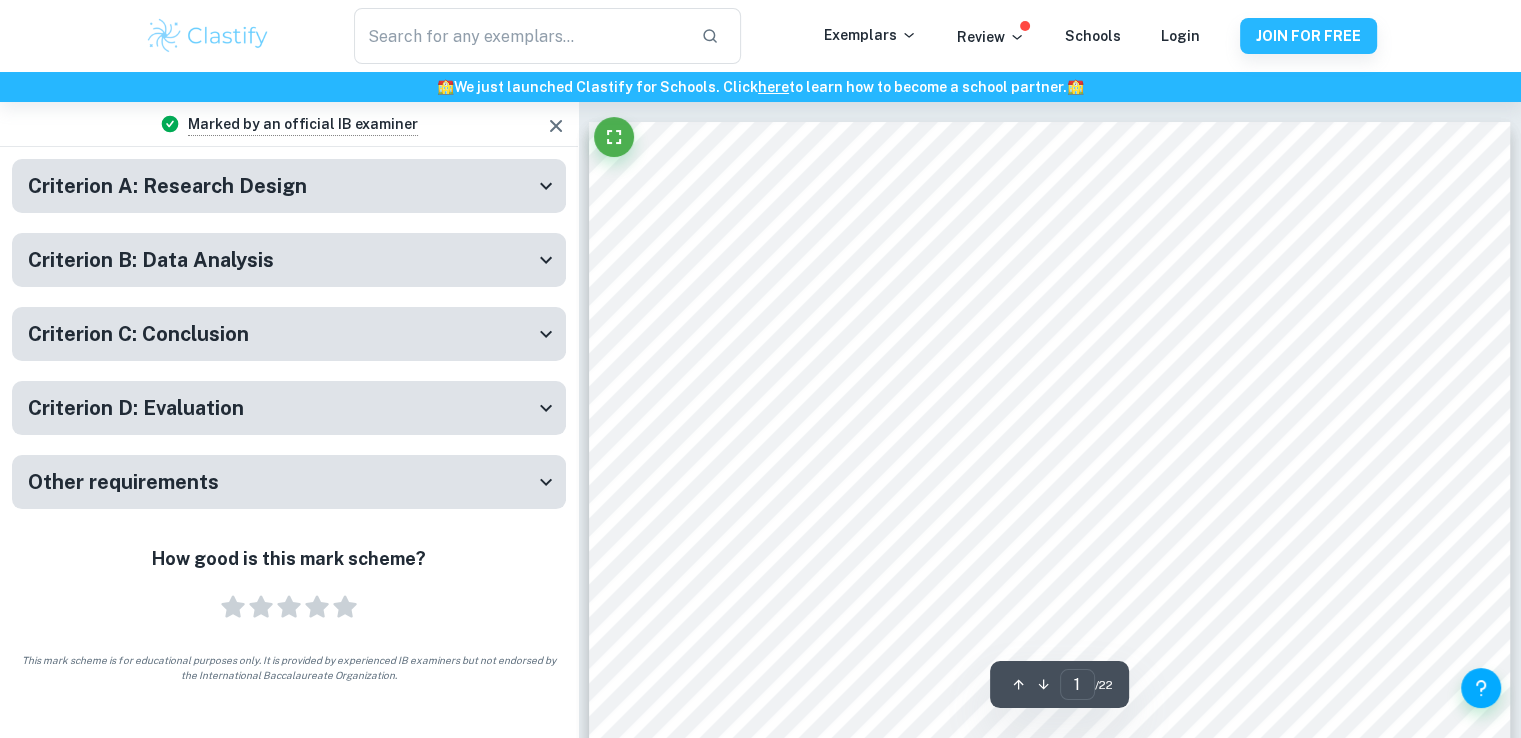 click on "Criterion D: Evaluation" at bounding box center (281, 186) 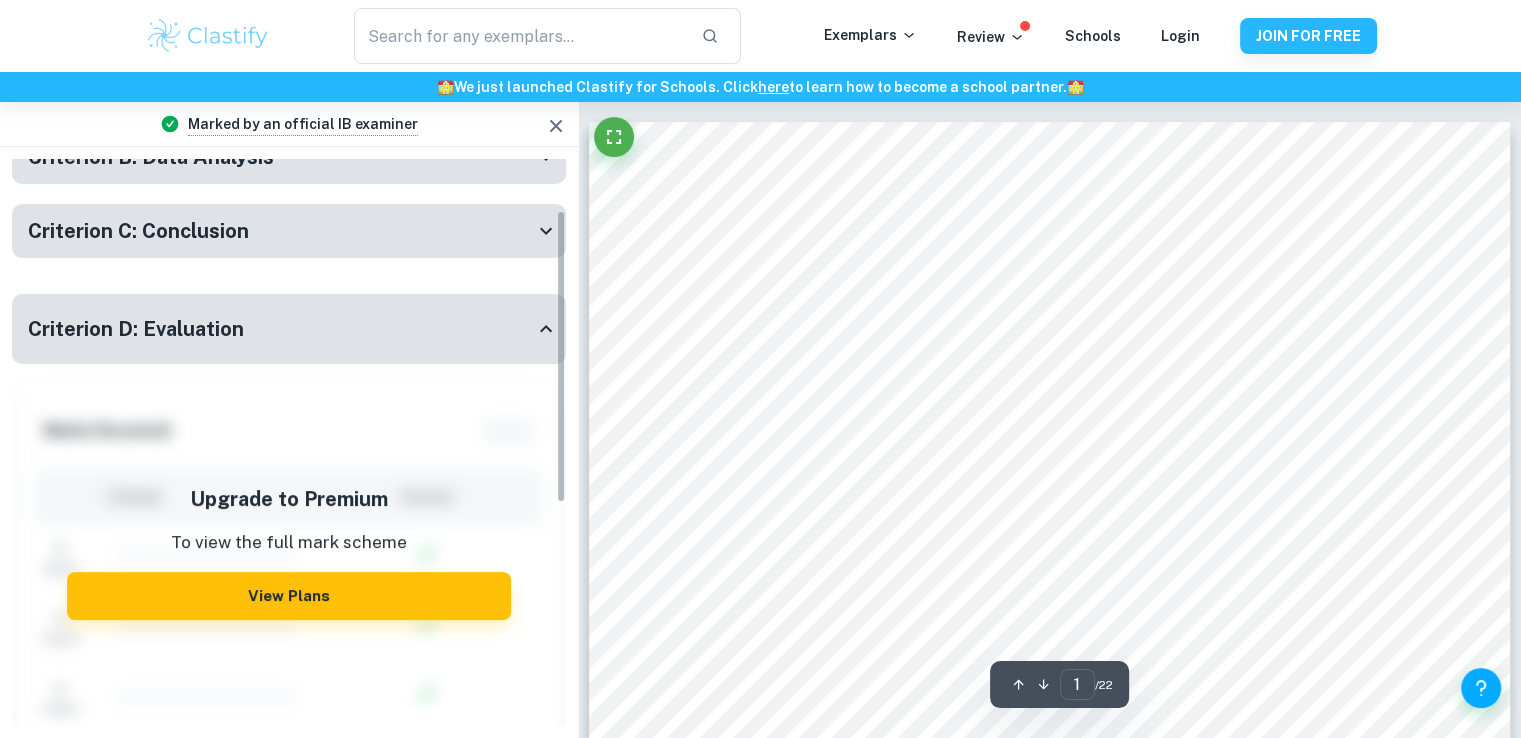scroll, scrollTop: 100, scrollLeft: 0, axis: vertical 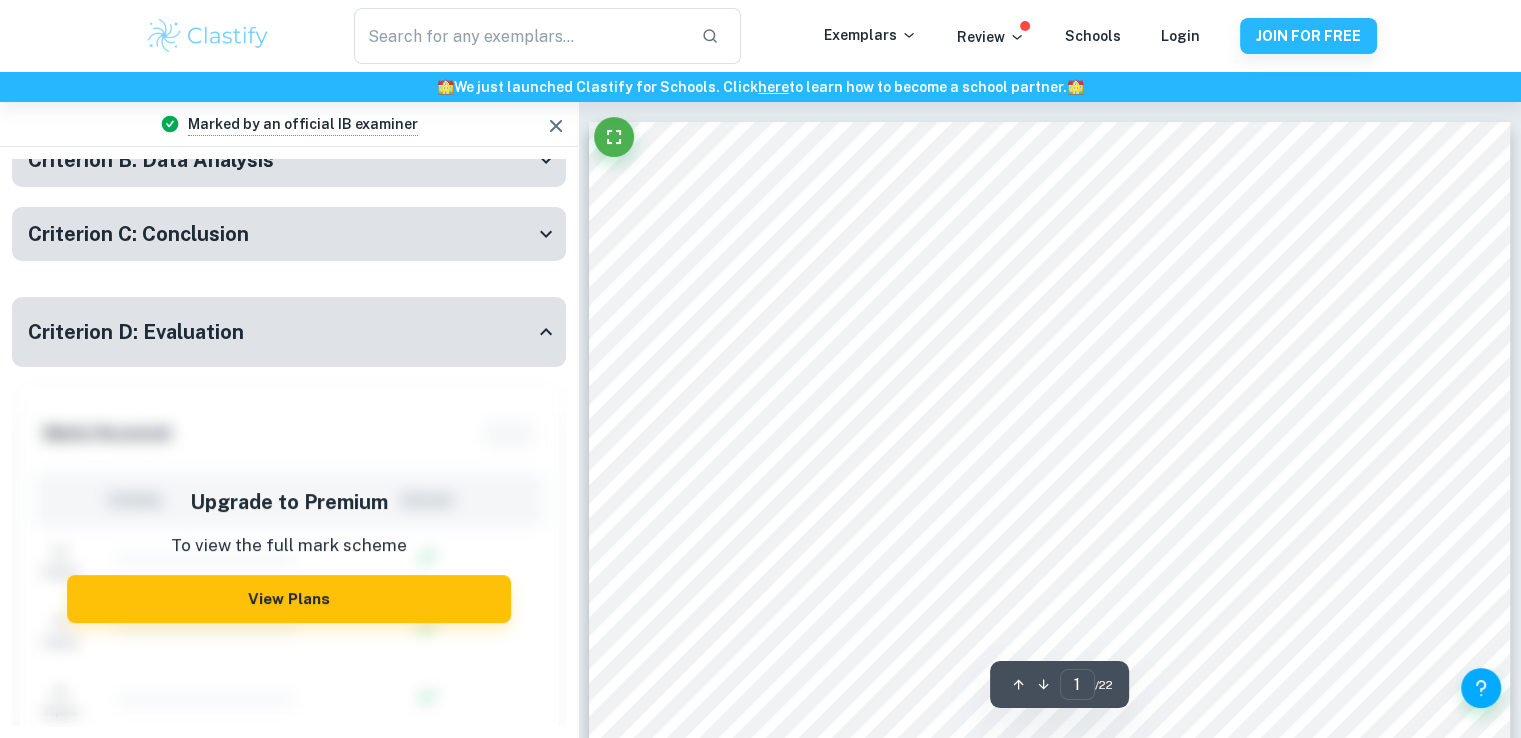click on "Criterion D: Evaluation" at bounding box center (281, 332) 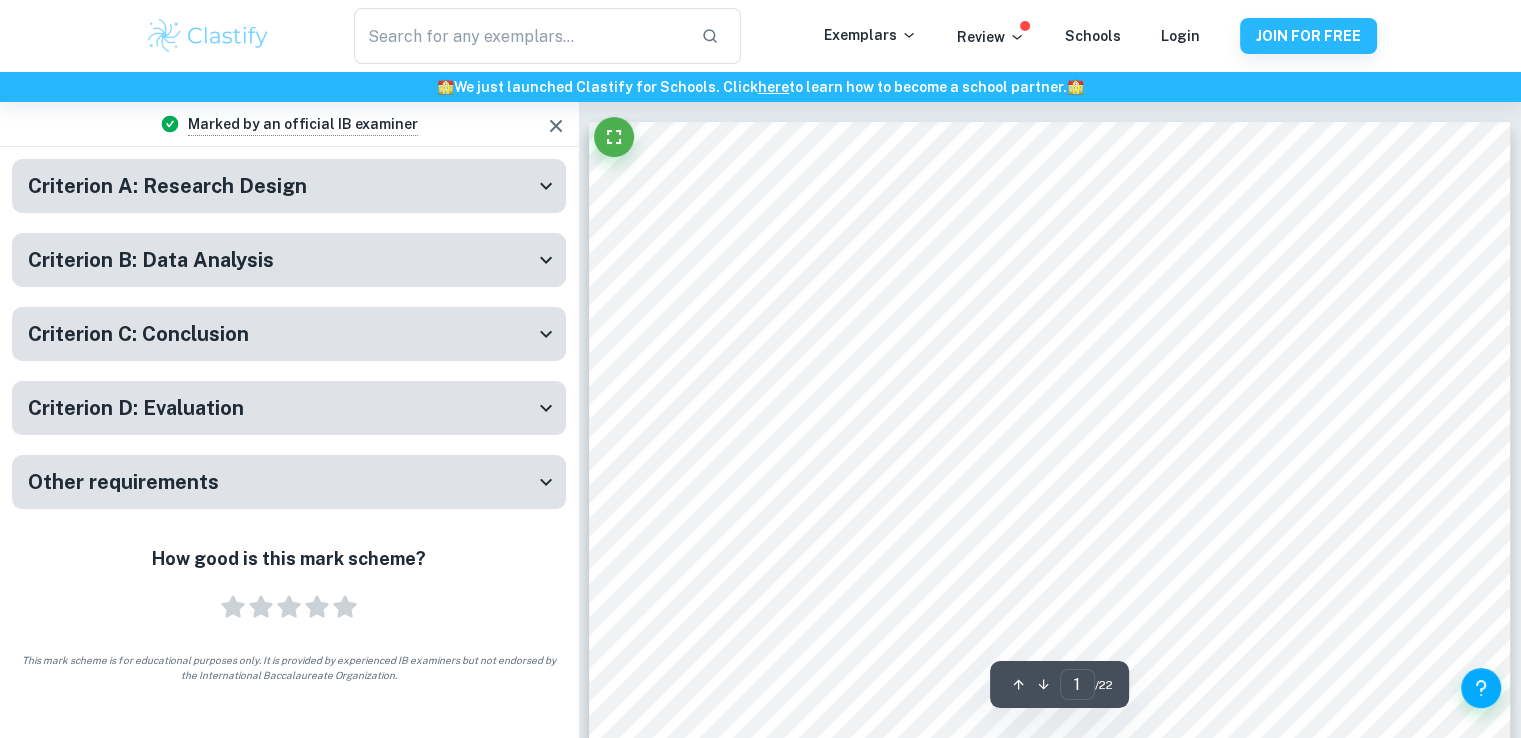 scroll, scrollTop: 0, scrollLeft: 0, axis: both 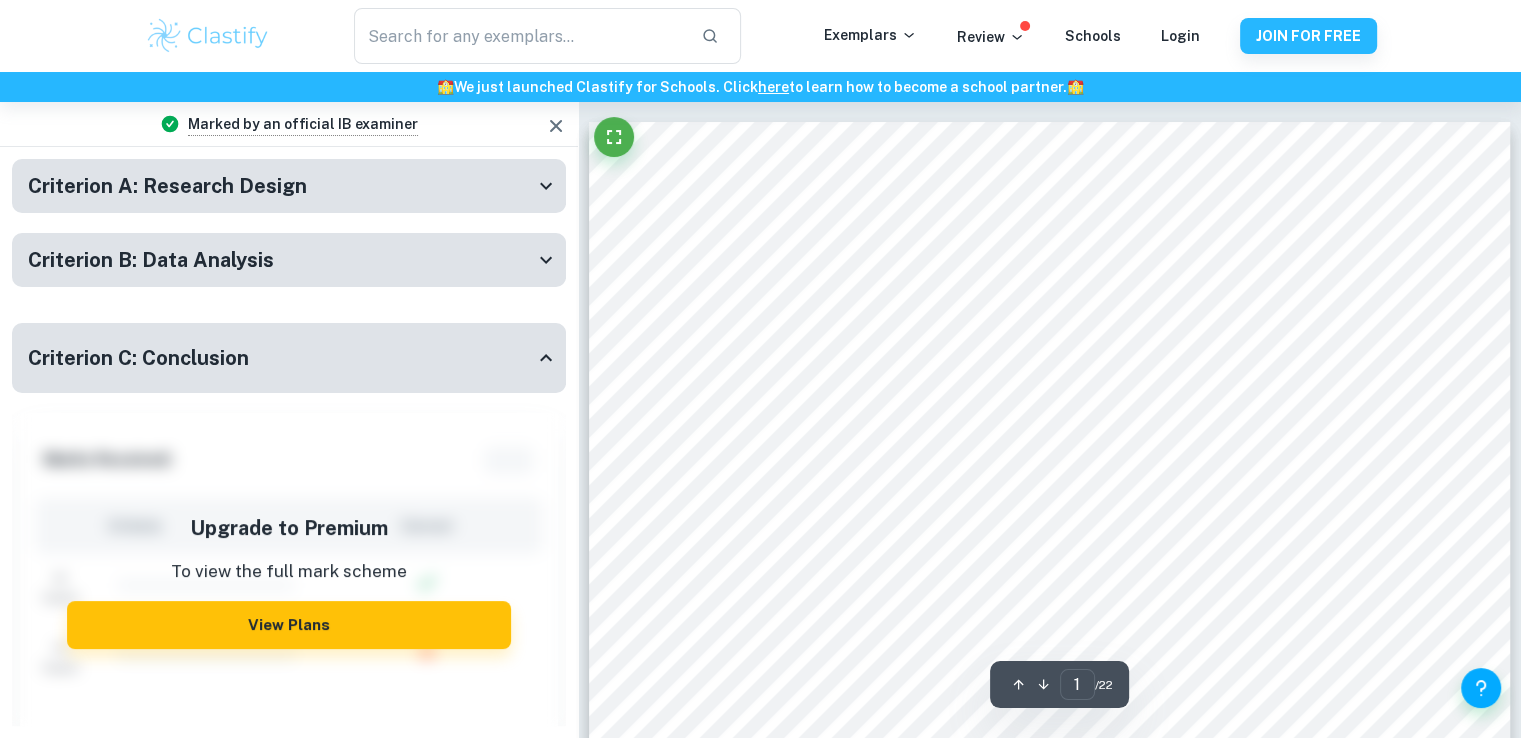 click on "Criterion C: Conclusion" at bounding box center [289, 358] 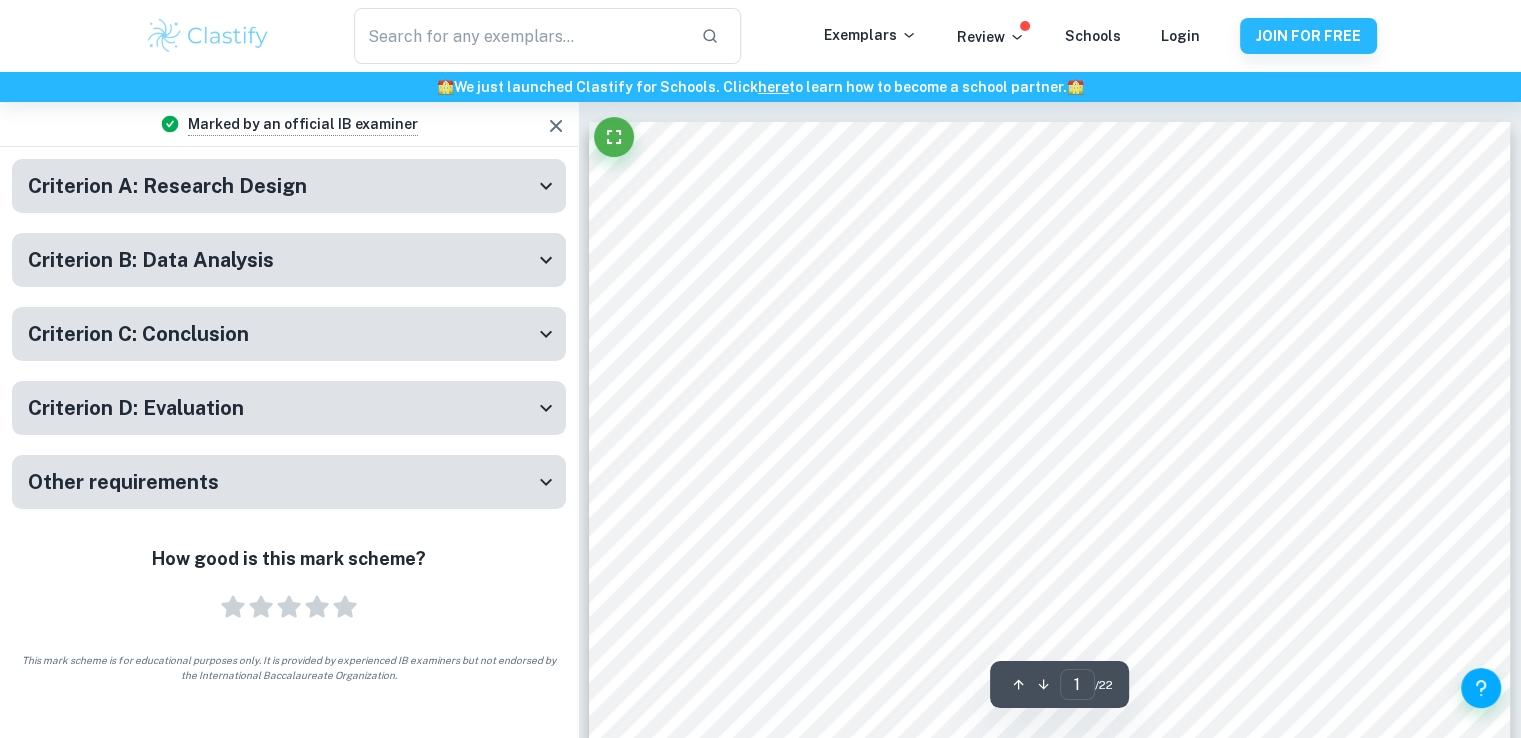 click on "Other requirements" at bounding box center [281, 186] 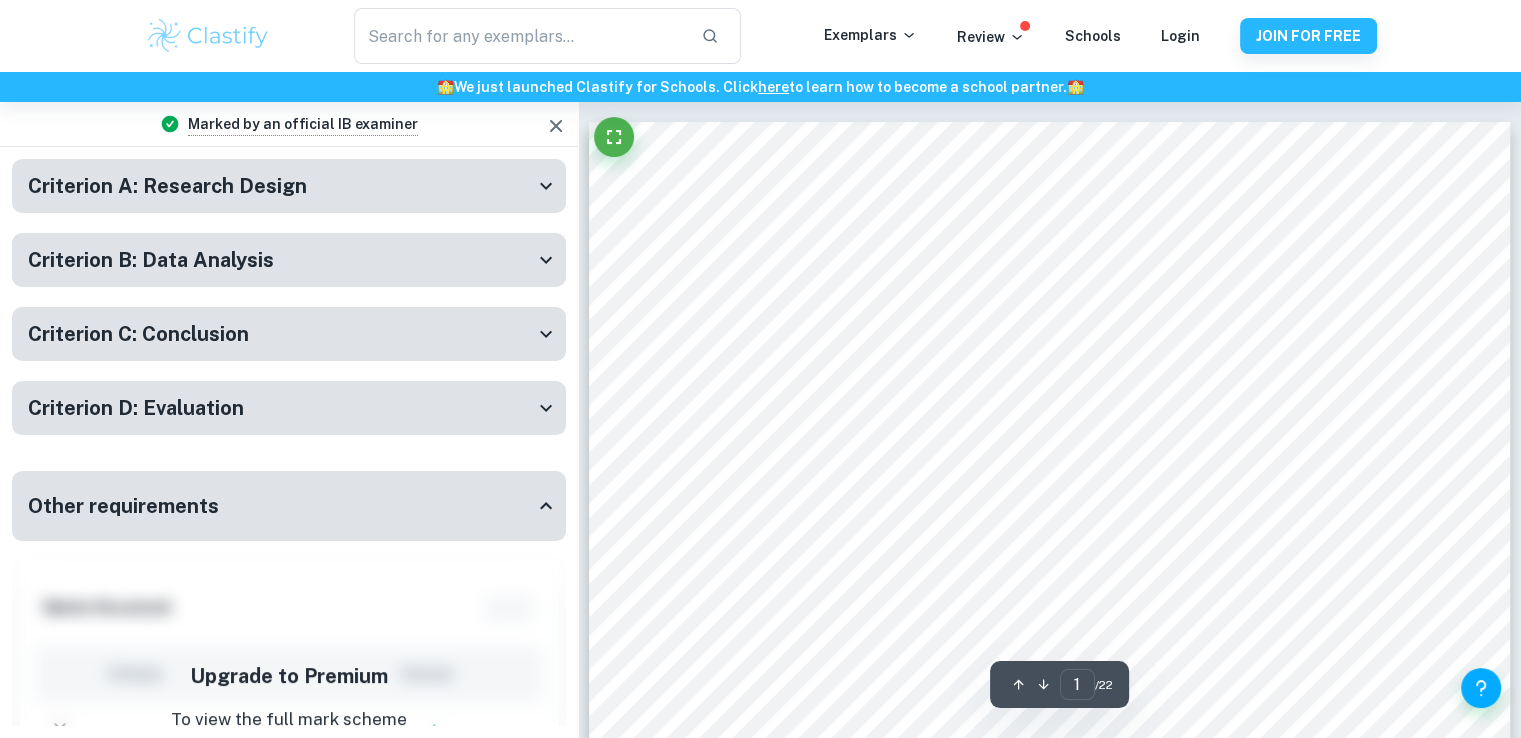 click on "Other requirements" at bounding box center (289, 506) 